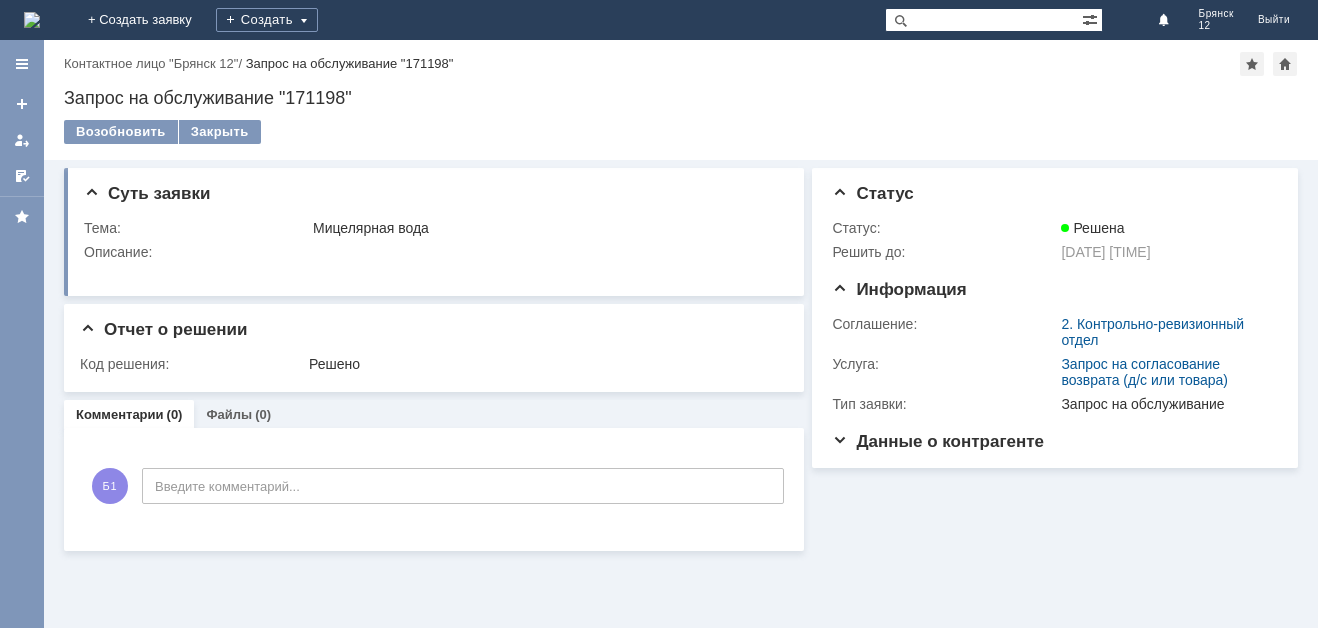 scroll, scrollTop: 0, scrollLeft: 0, axis: both 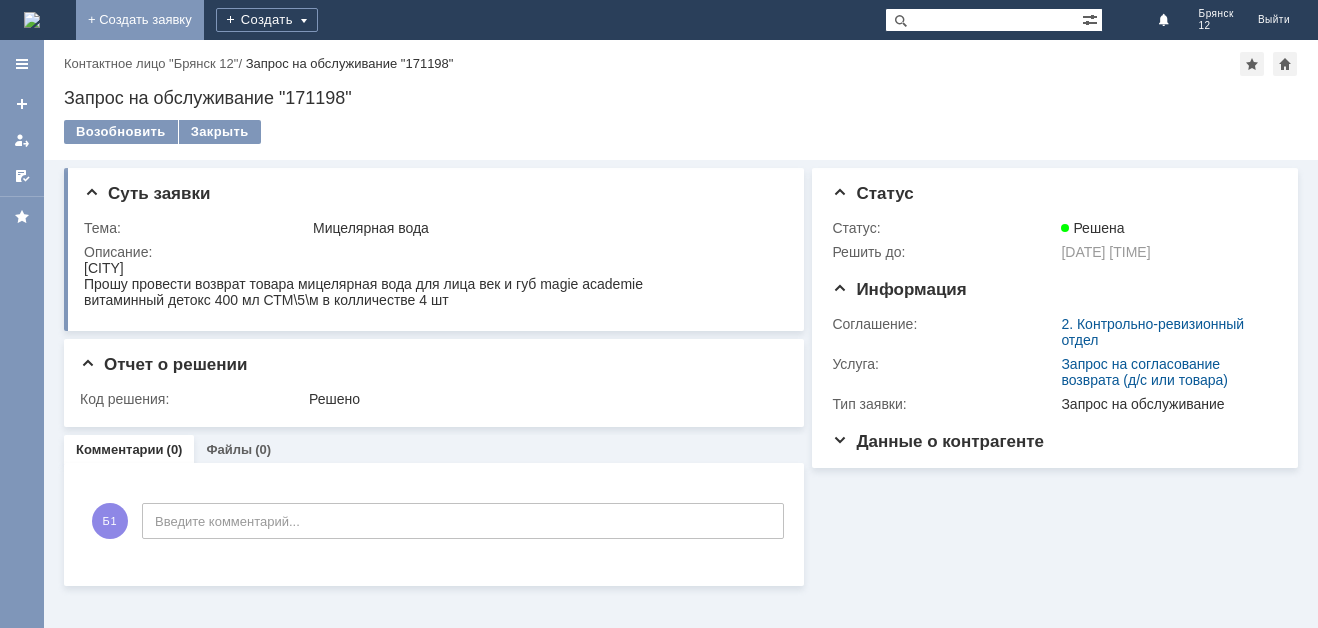 click on "+ Создать заявку" at bounding box center (140, 20) 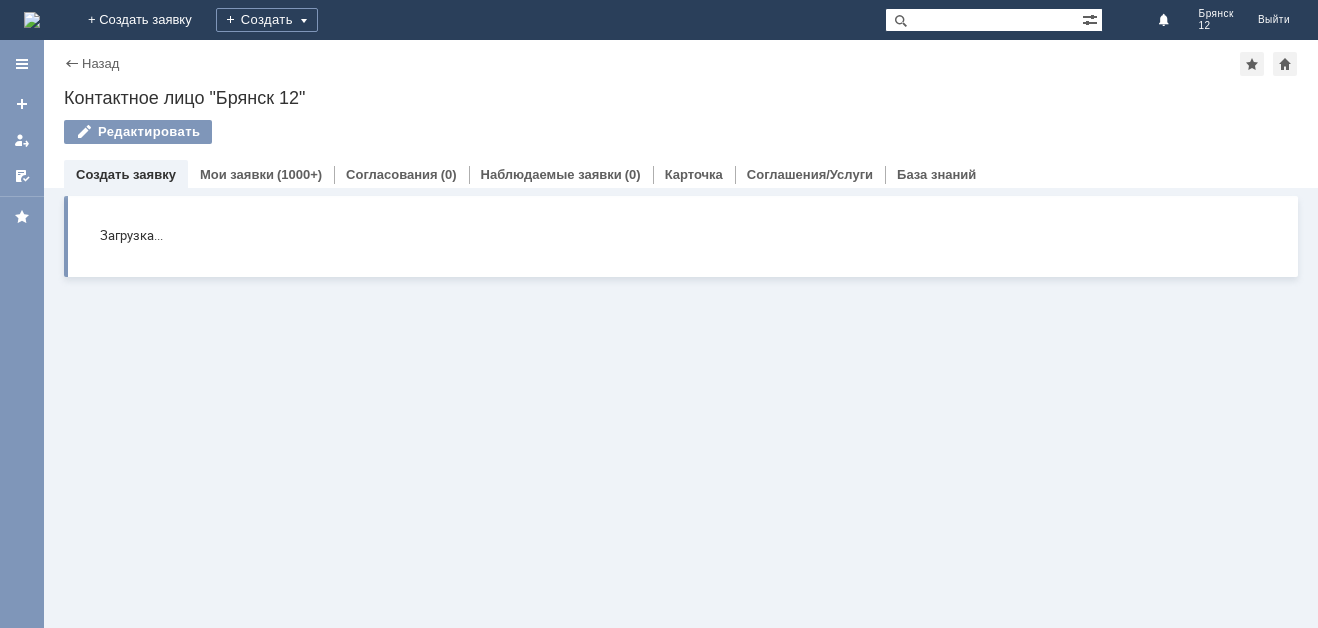 scroll, scrollTop: 0, scrollLeft: 0, axis: both 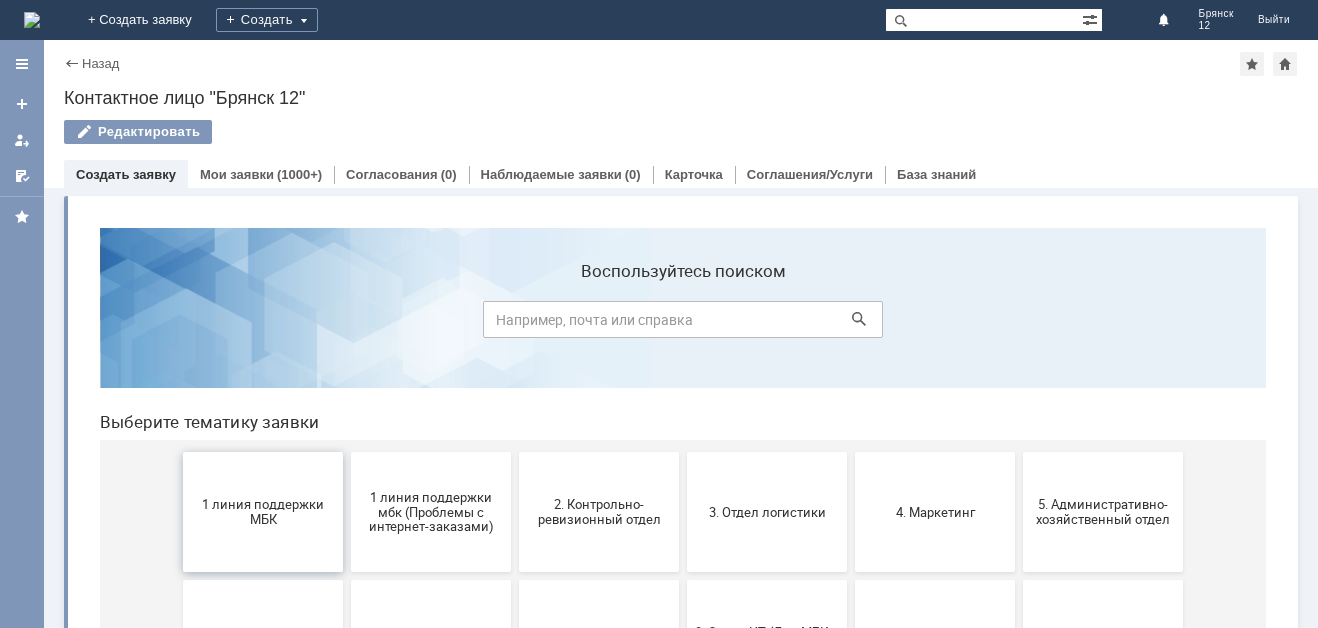 click on "1 линия поддержки МБК" at bounding box center (263, 512) 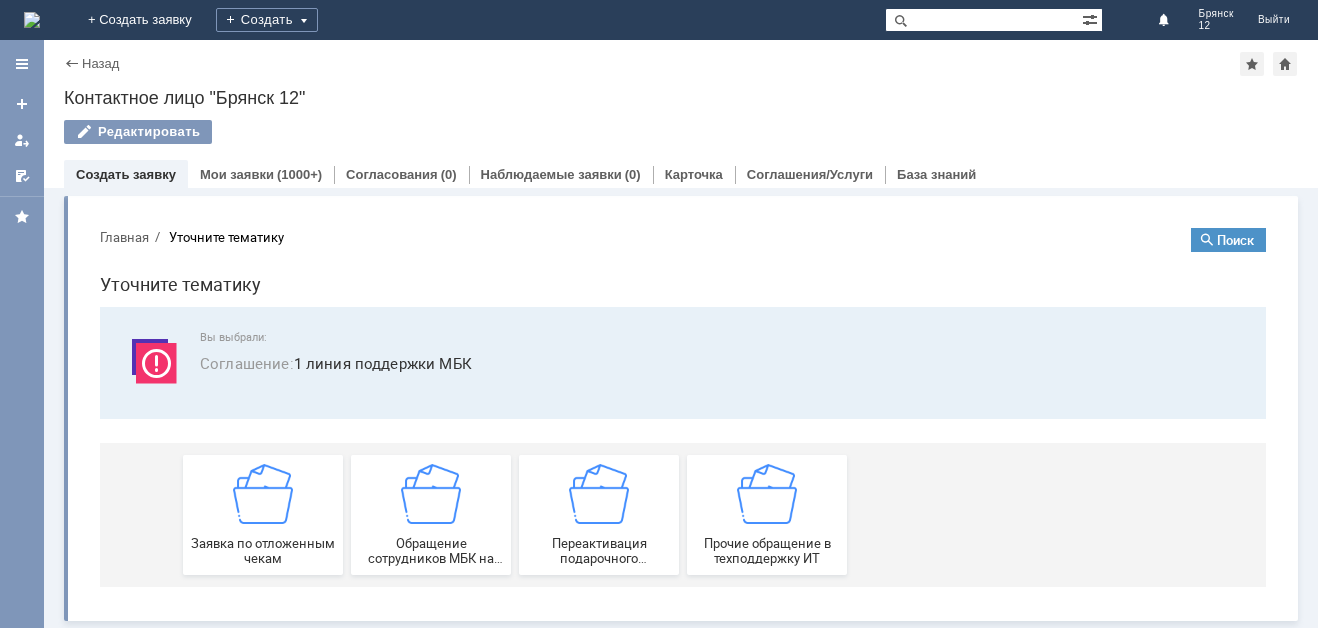 click at bounding box center [263, 494] 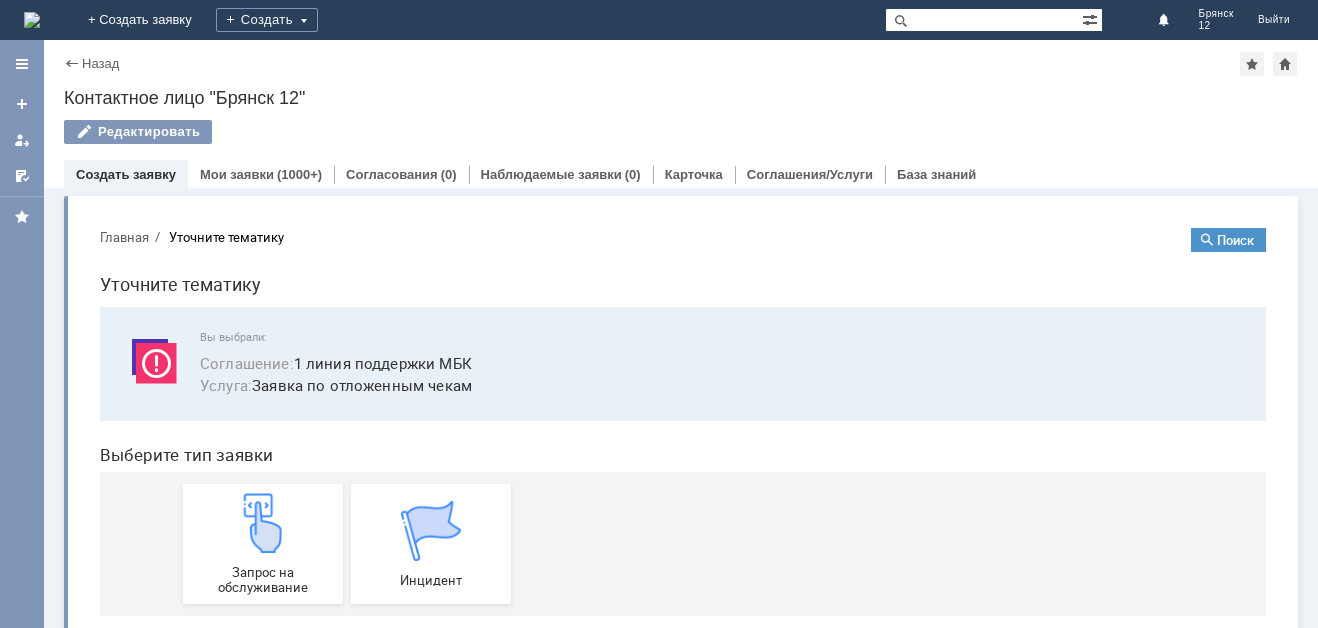 click at bounding box center (263, 523) 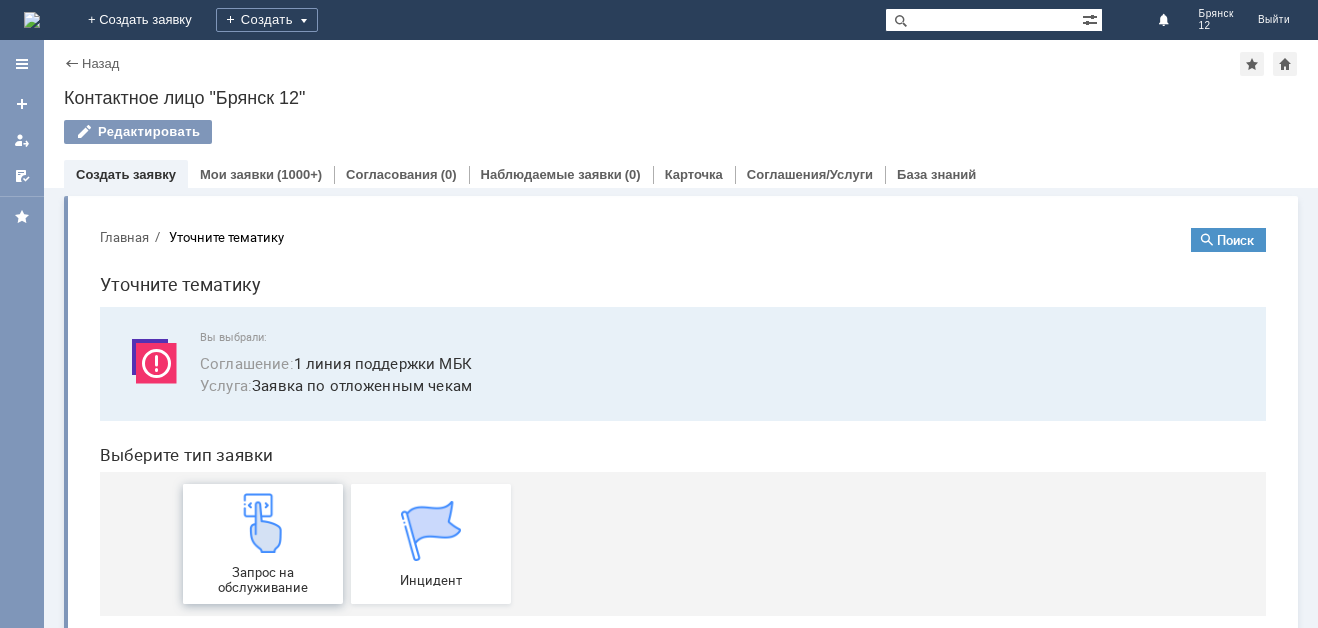 click at bounding box center [263, 523] 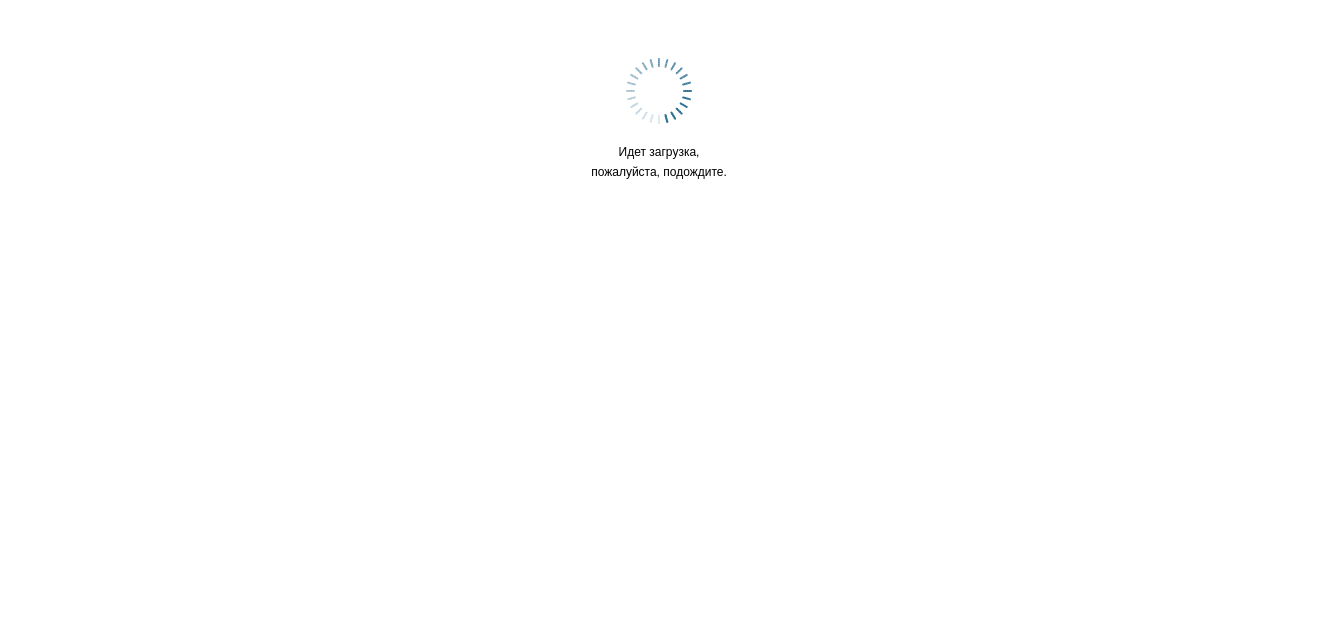 scroll, scrollTop: 0, scrollLeft: 0, axis: both 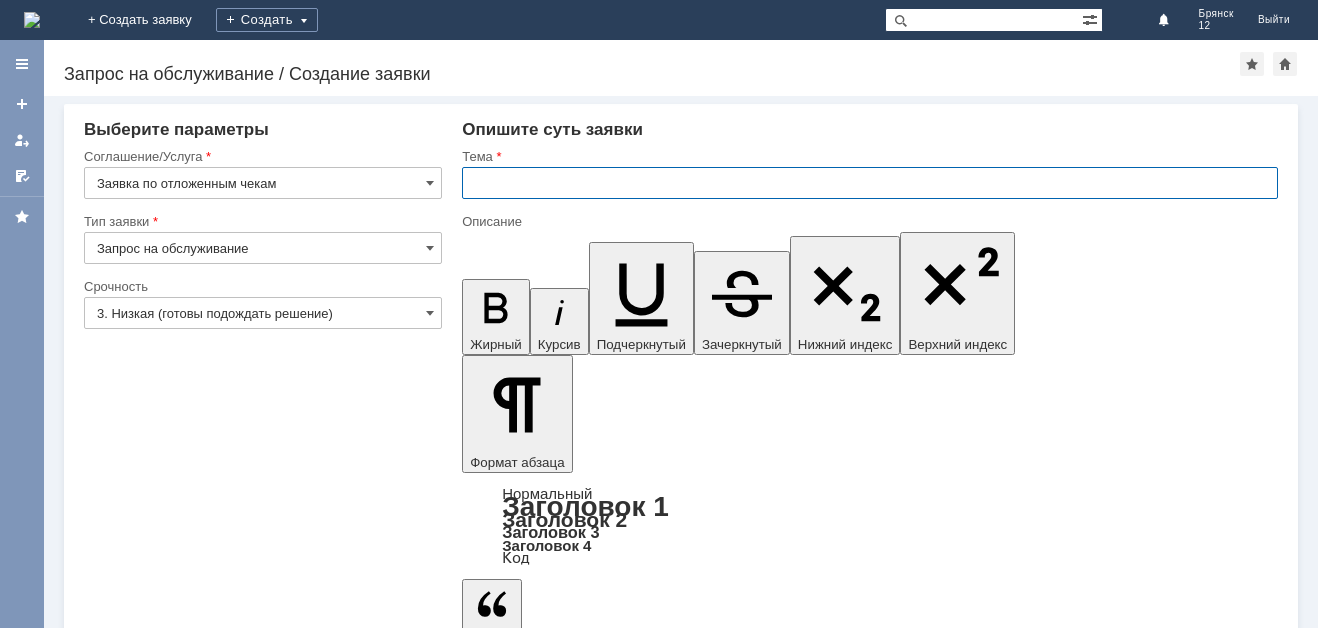 click at bounding box center [870, 183] 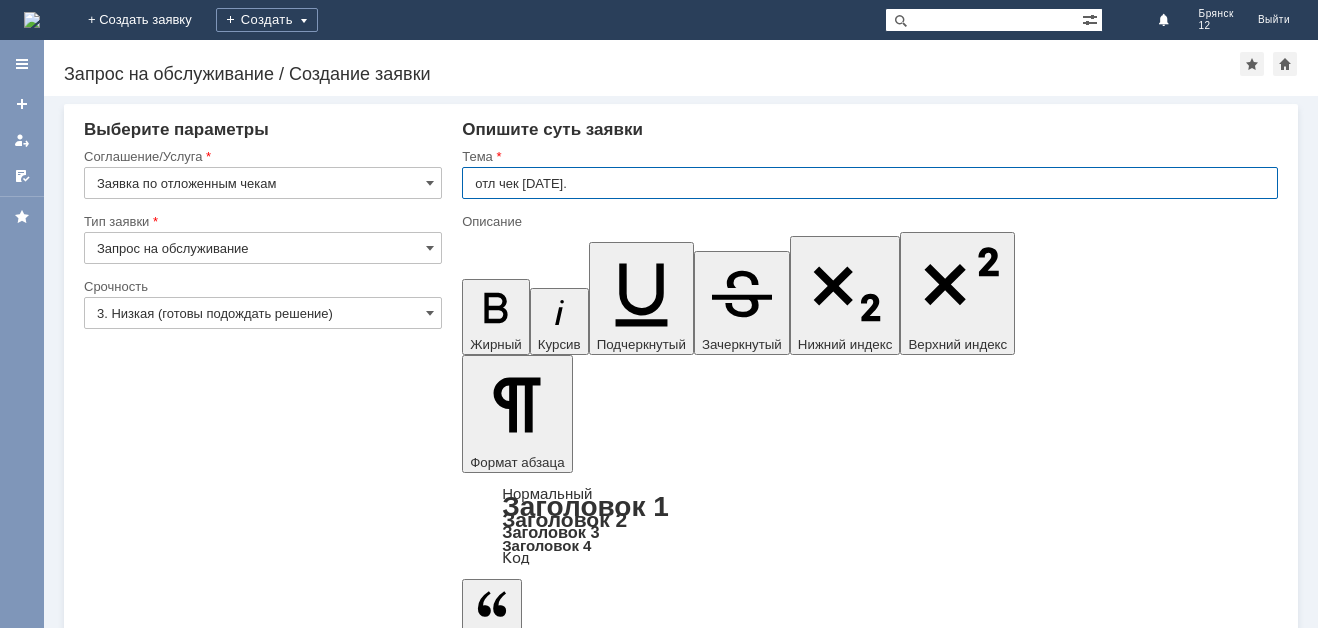 type on "отл чек [DATE]." 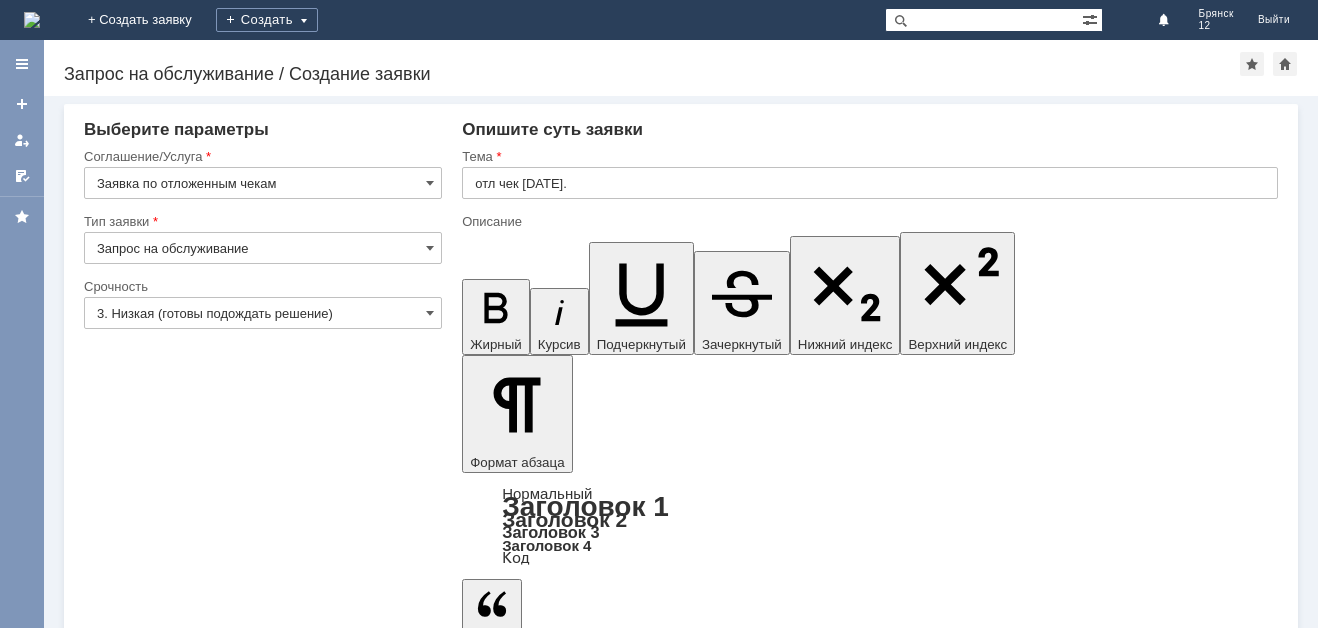 click at bounding box center [625, 5332] 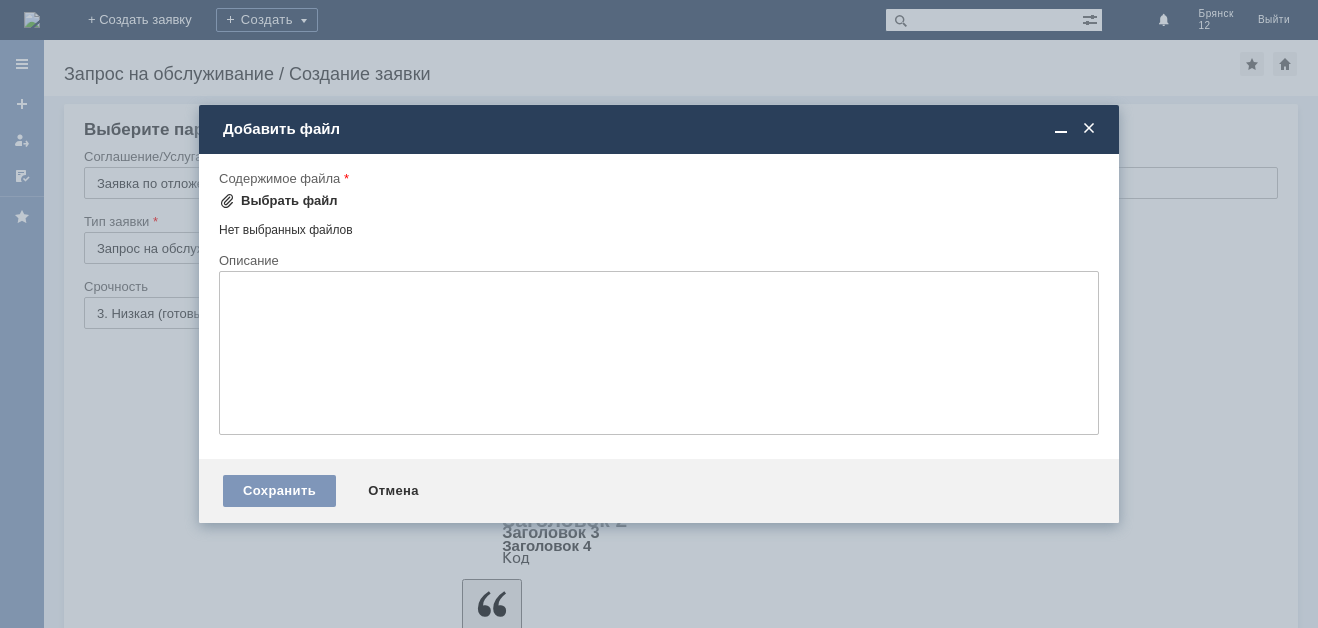 click on "Выбрать файл" at bounding box center (289, 201) 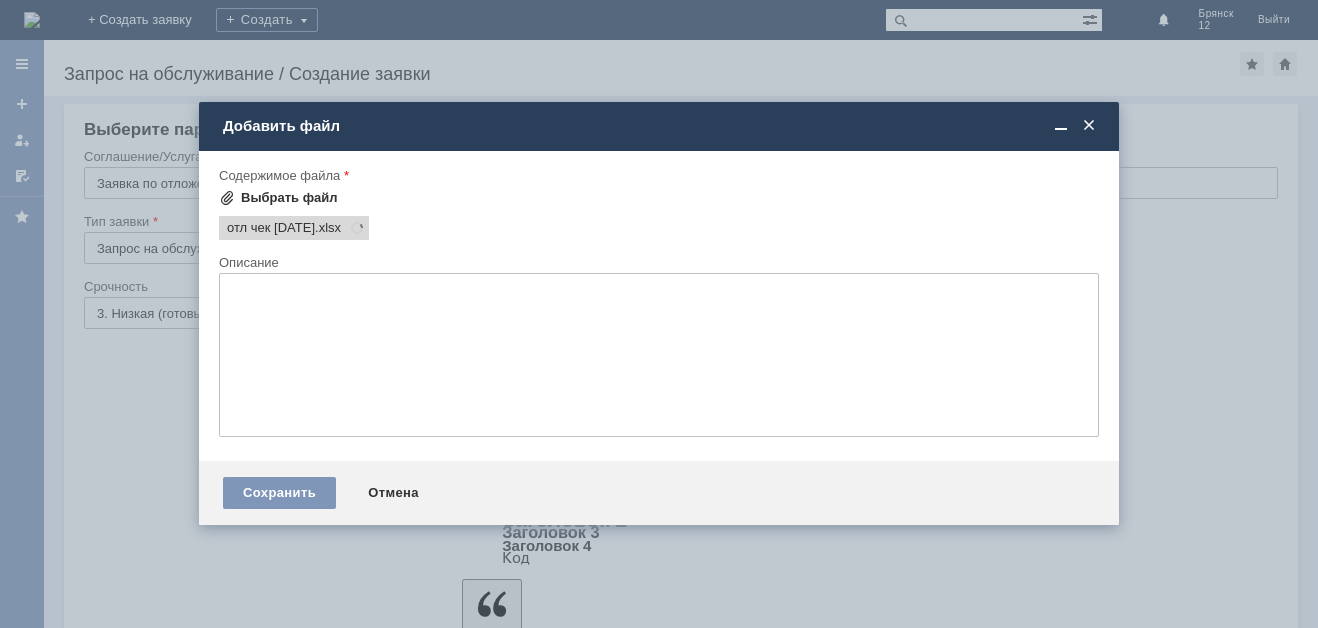 scroll, scrollTop: 0, scrollLeft: 0, axis: both 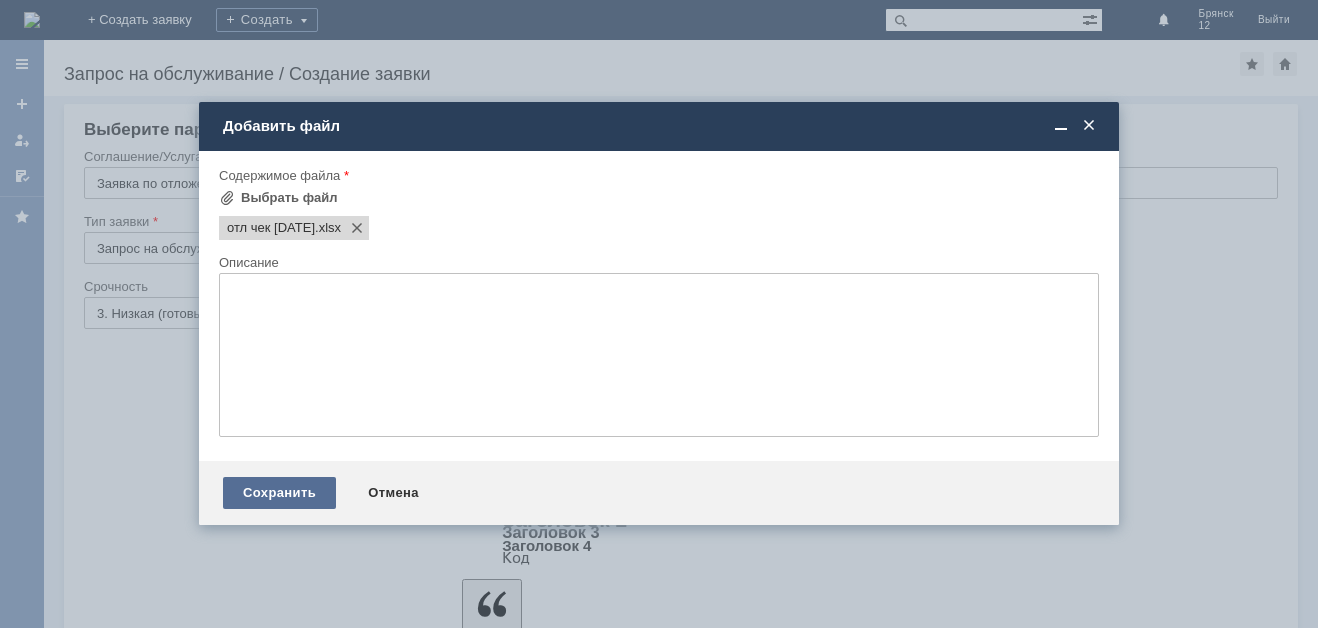 click on "Сохранить" at bounding box center (279, 493) 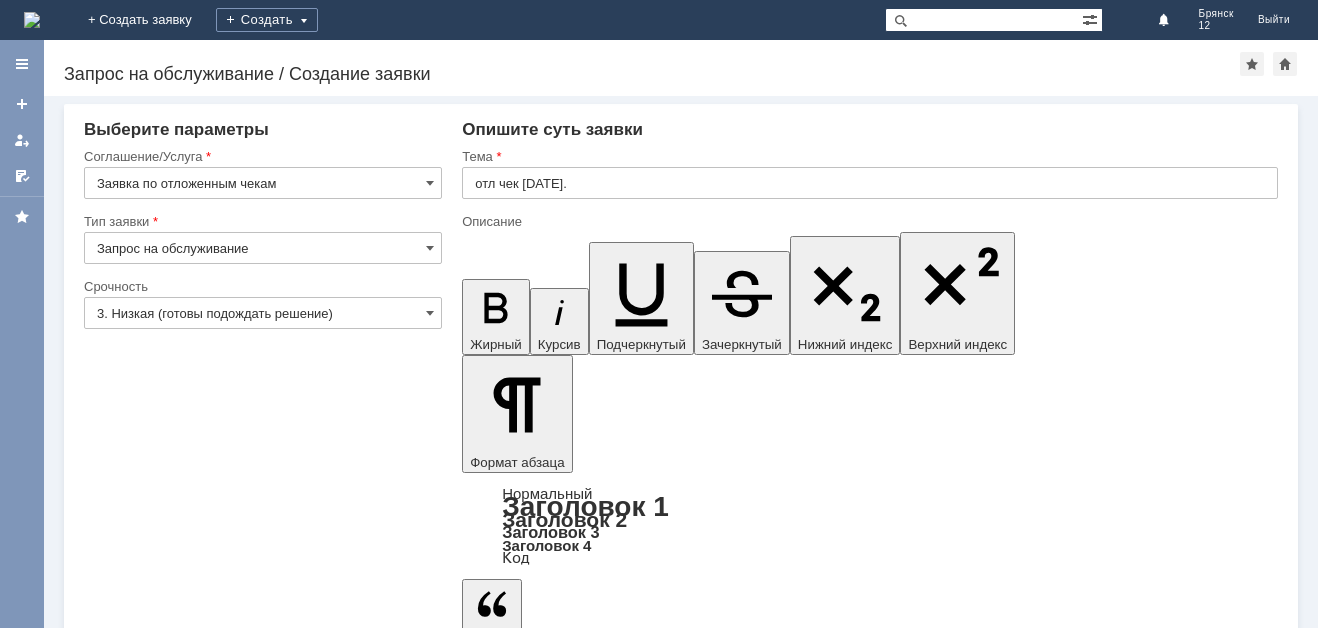 click on "Сохранить" at bounding box center (144, 5623) 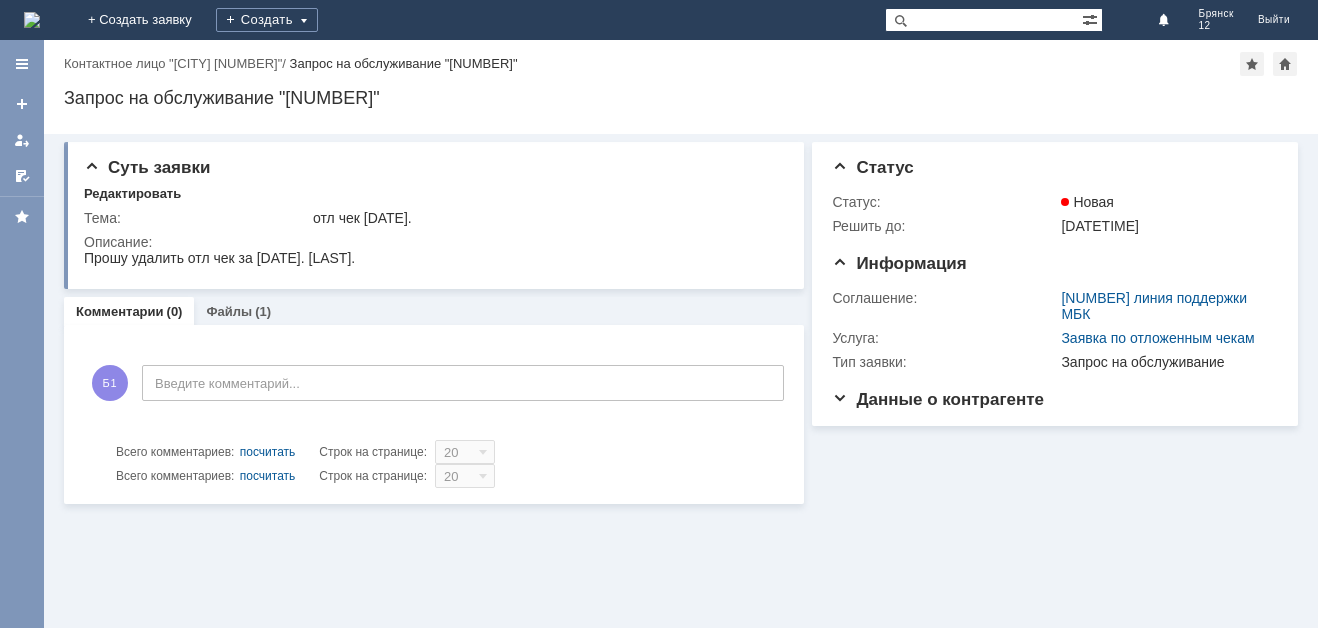 scroll, scrollTop: 0, scrollLeft: 0, axis: both 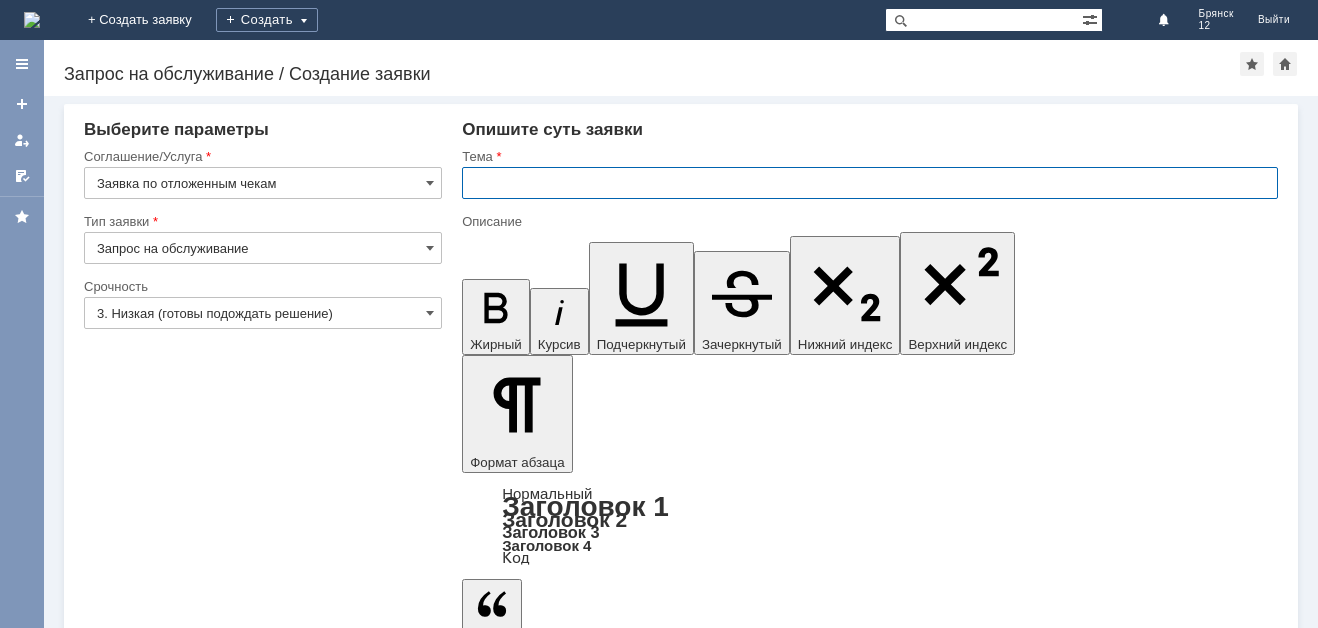 click at bounding box center (870, 183) 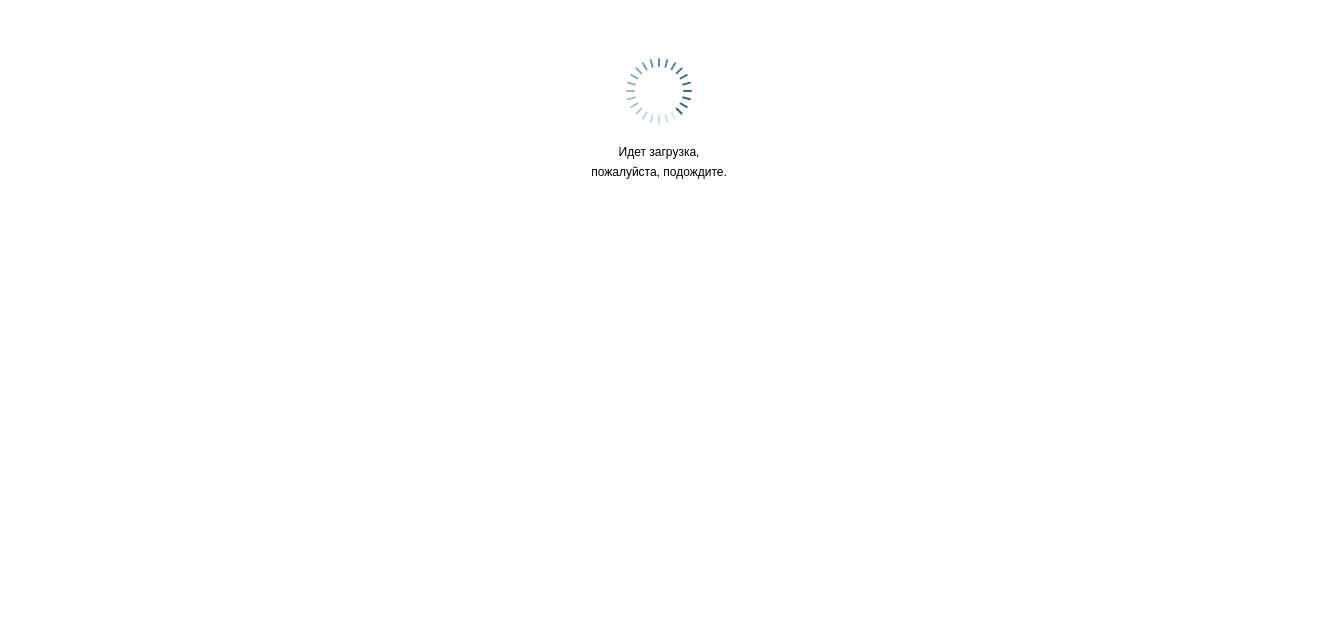 scroll, scrollTop: 0, scrollLeft: 0, axis: both 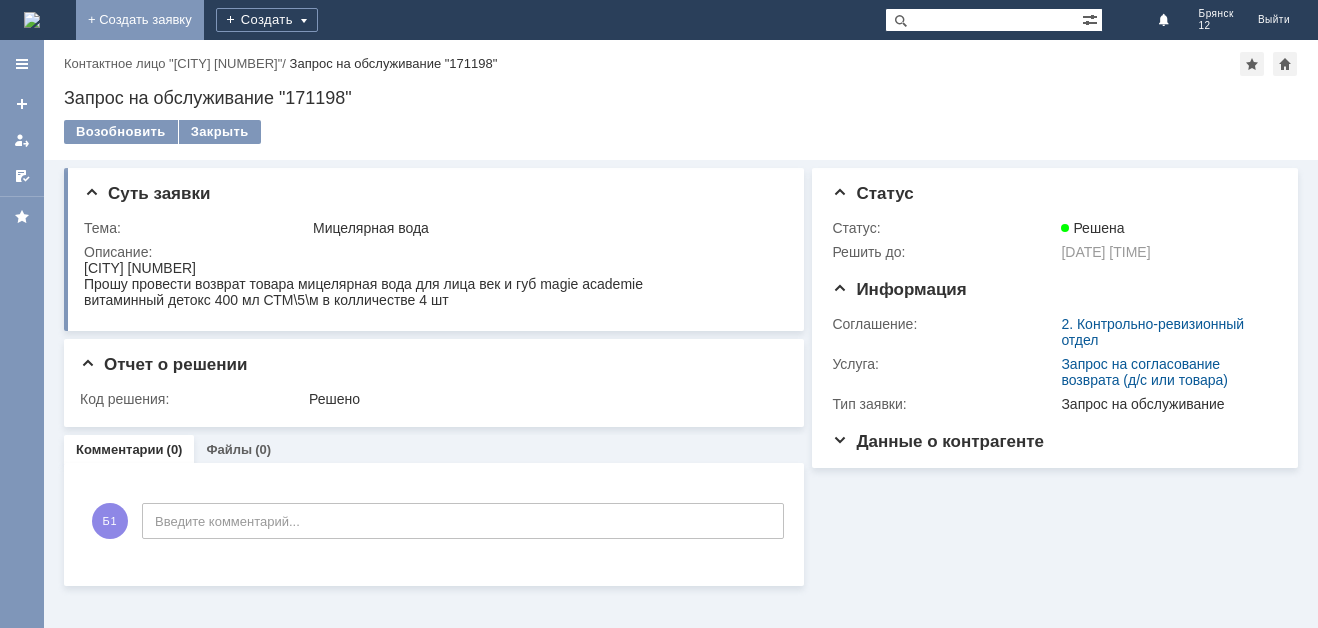 click on "+ Создать заявку" at bounding box center (140, 20) 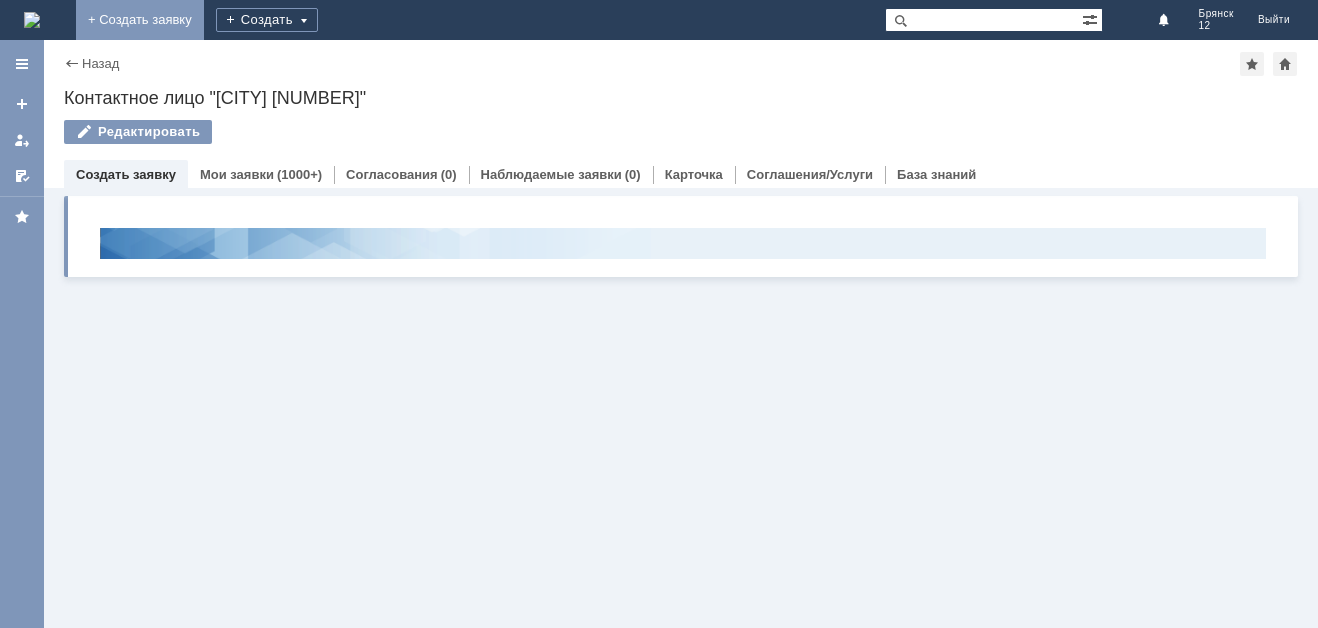 scroll, scrollTop: 0, scrollLeft: 0, axis: both 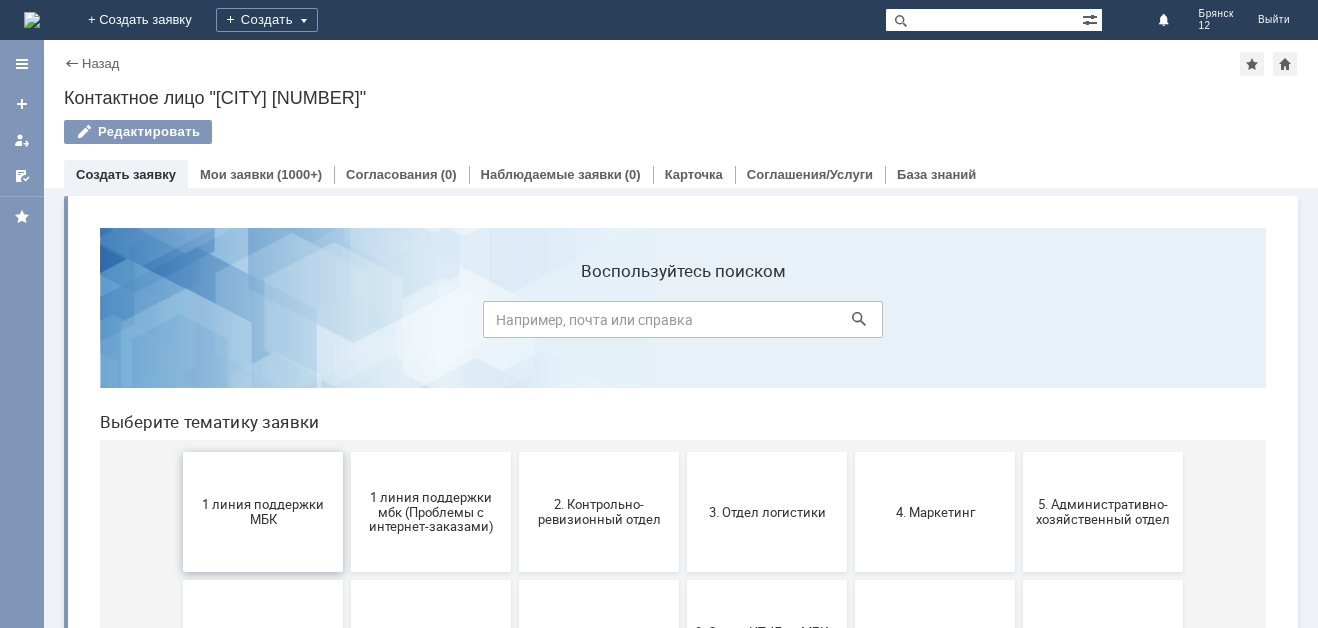 click on "1 линия поддержки МБК" at bounding box center (263, 512) 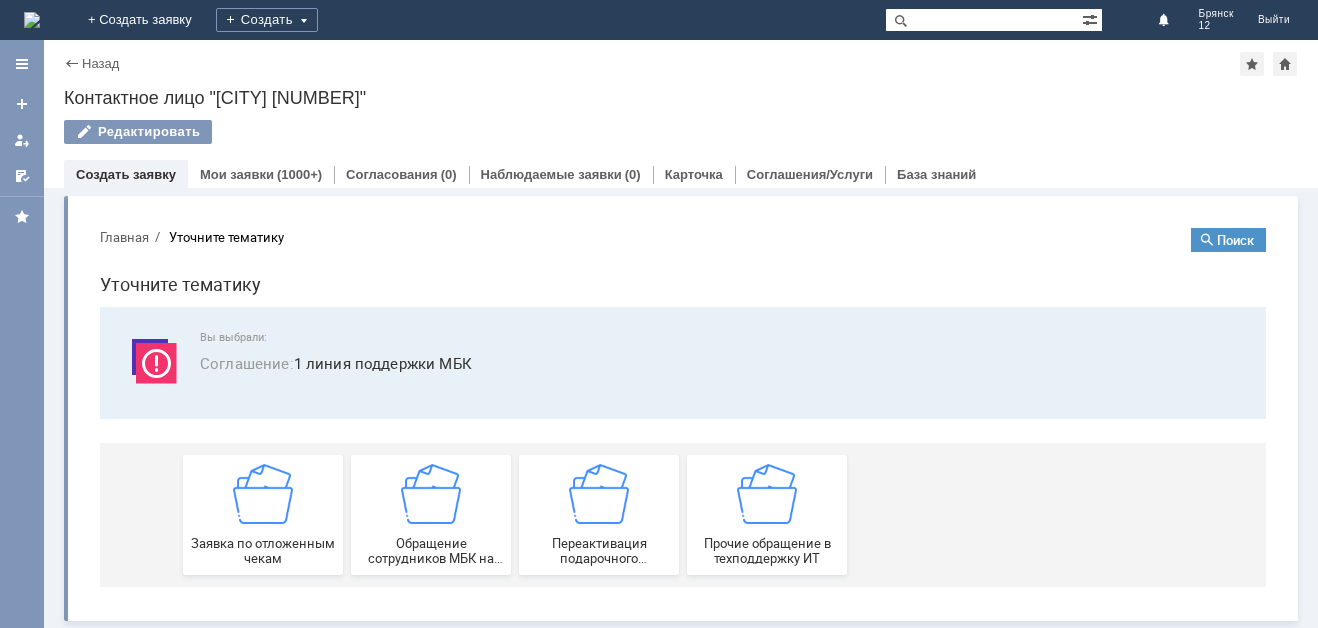 click on "Заявка по отложенным чекам" at bounding box center (263, 515) 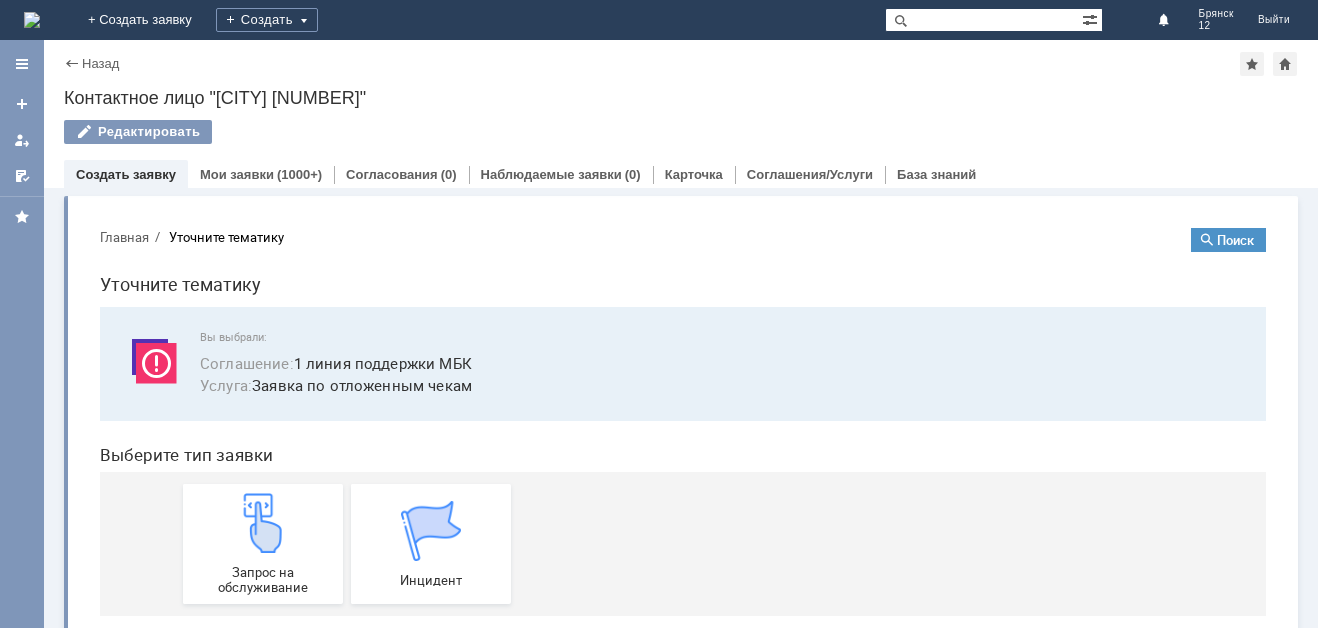 click at bounding box center (263, 523) 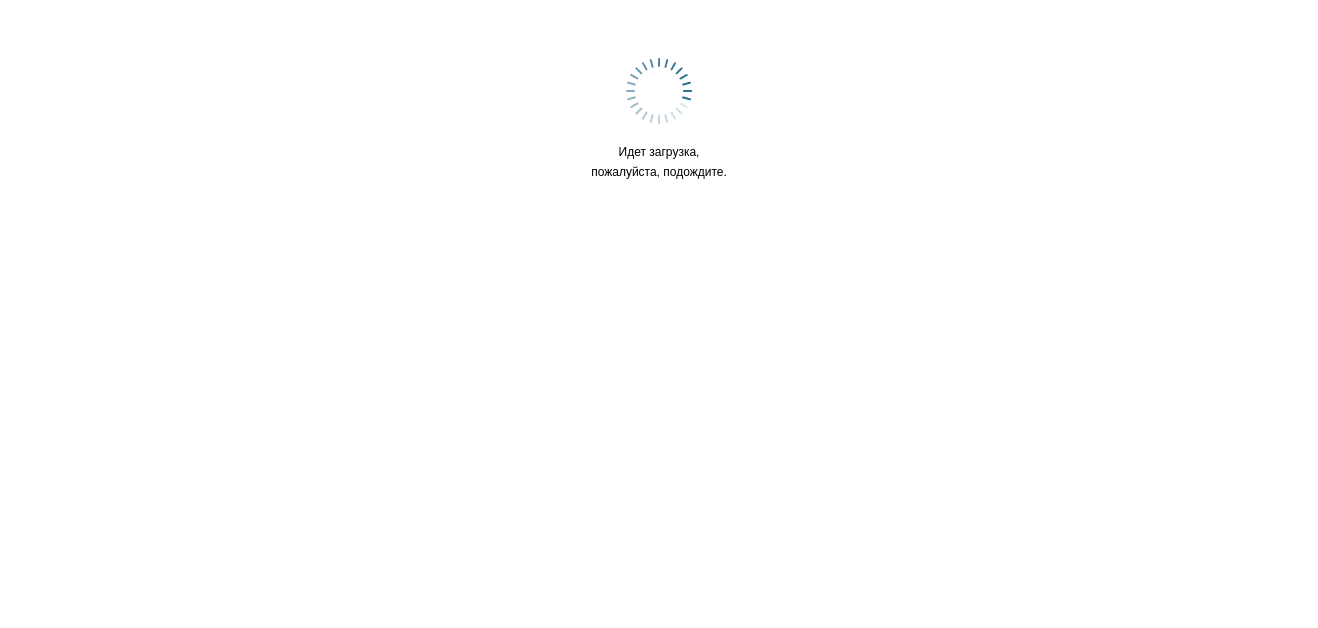 scroll, scrollTop: 0, scrollLeft: 0, axis: both 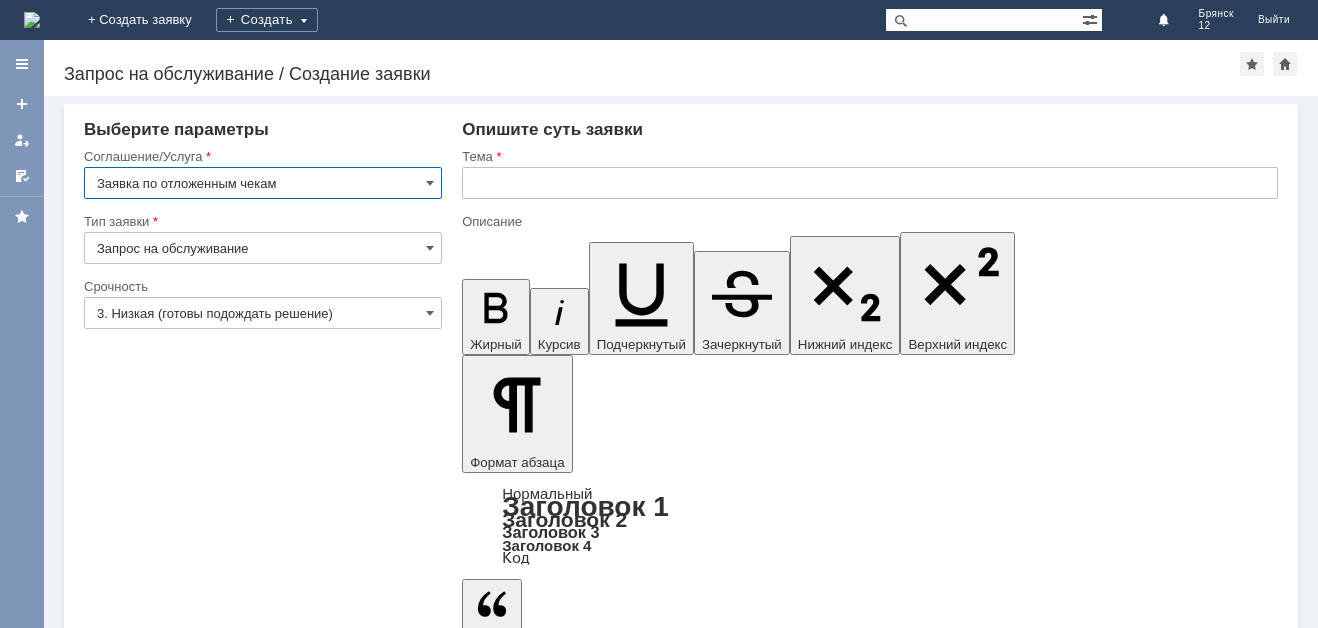 click at bounding box center [870, 183] 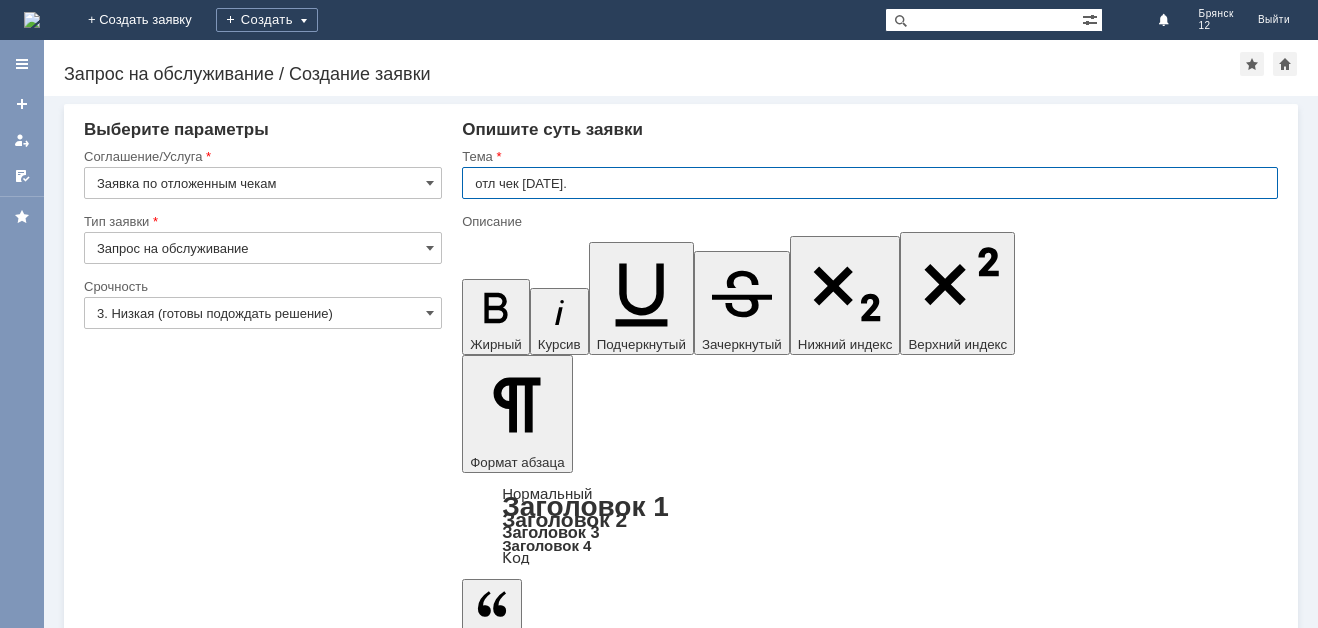 type on "отл чек [DATE]." 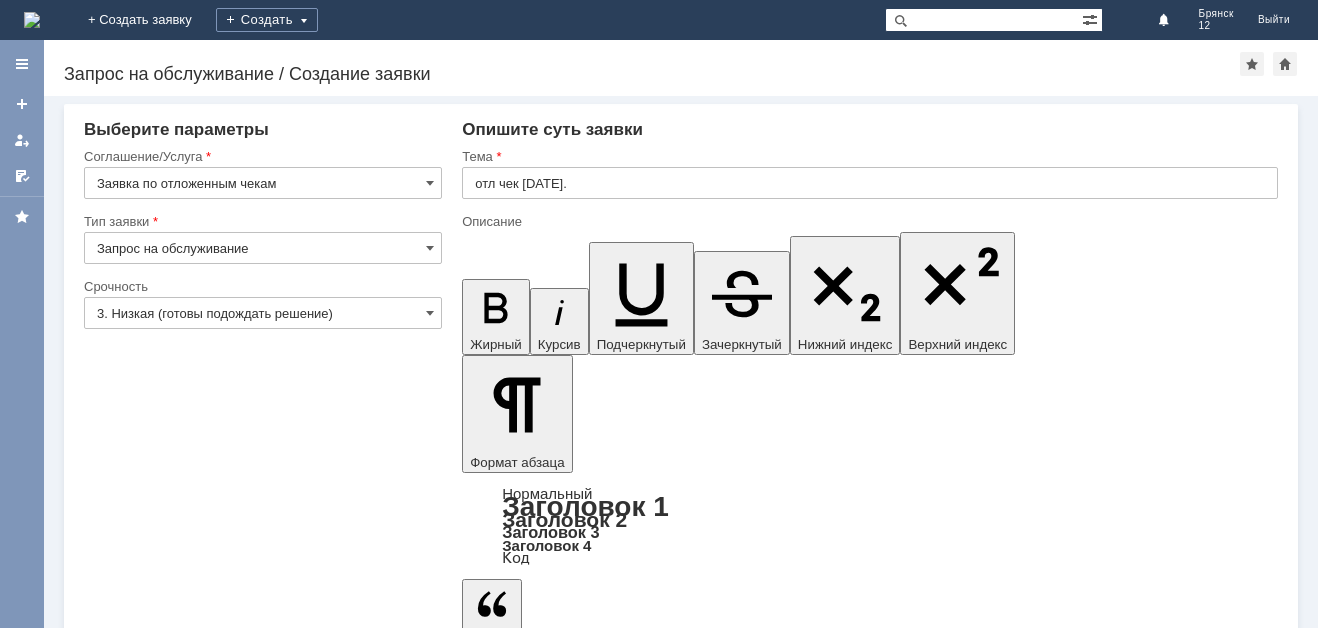 click at bounding box center [625, 5332] 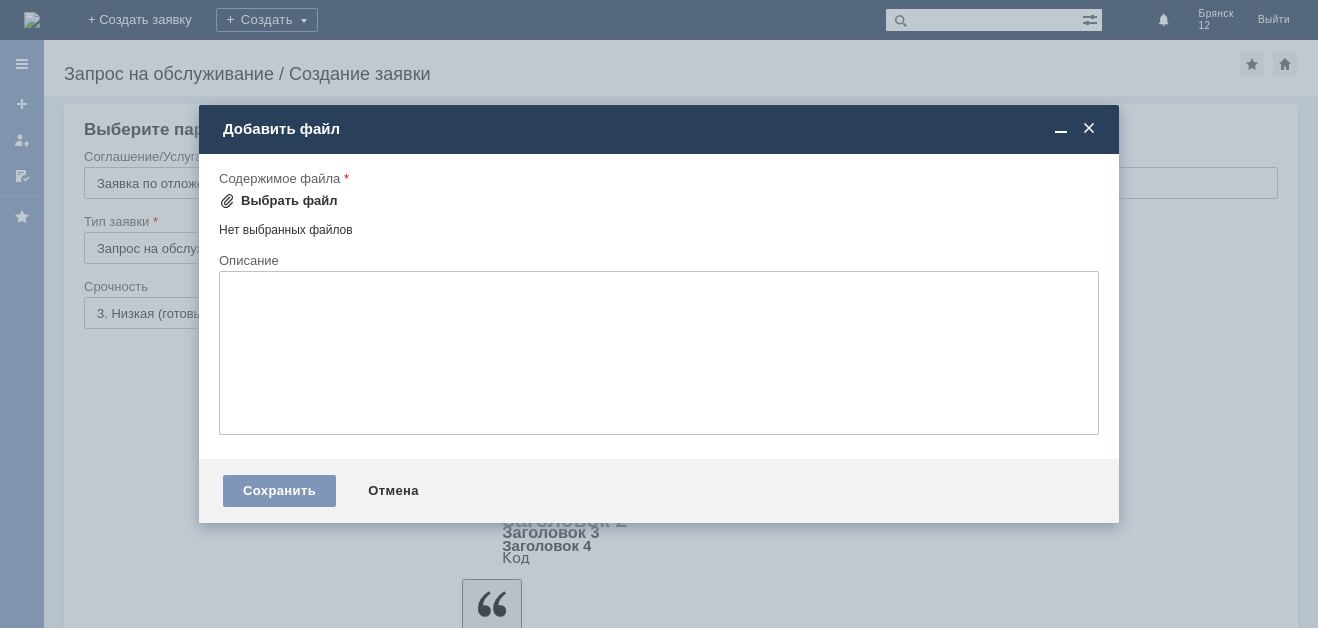click on "Выбрать файл" at bounding box center [289, 201] 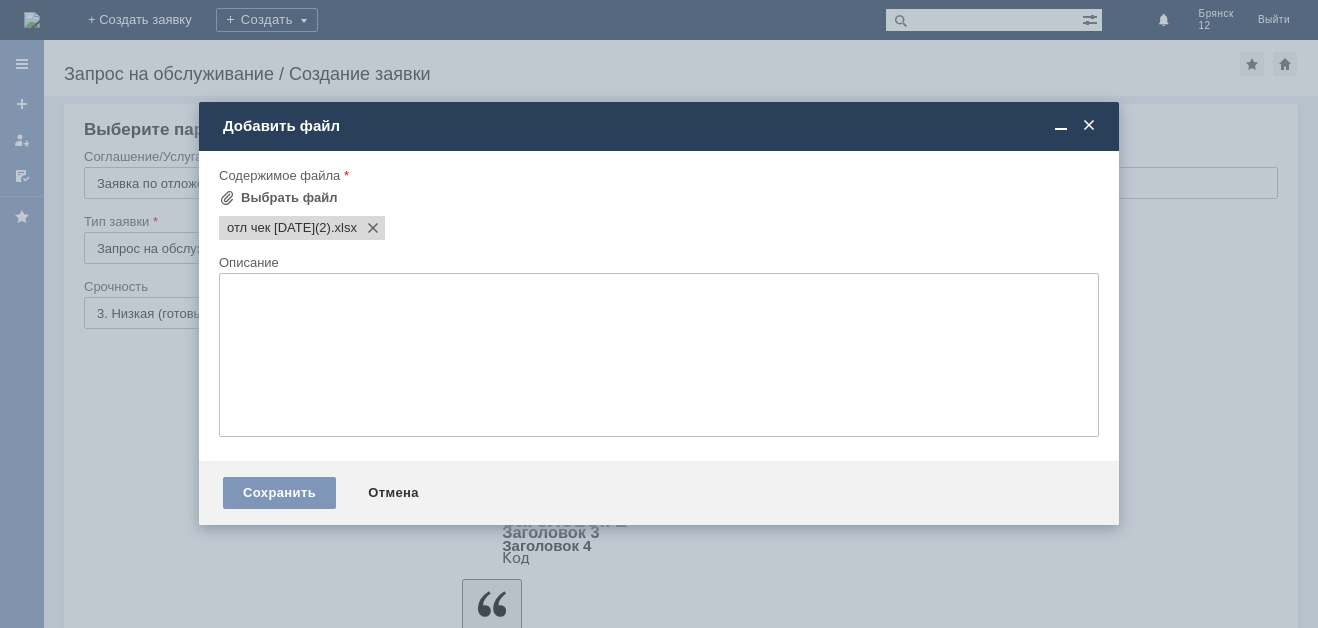 scroll, scrollTop: 0, scrollLeft: 0, axis: both 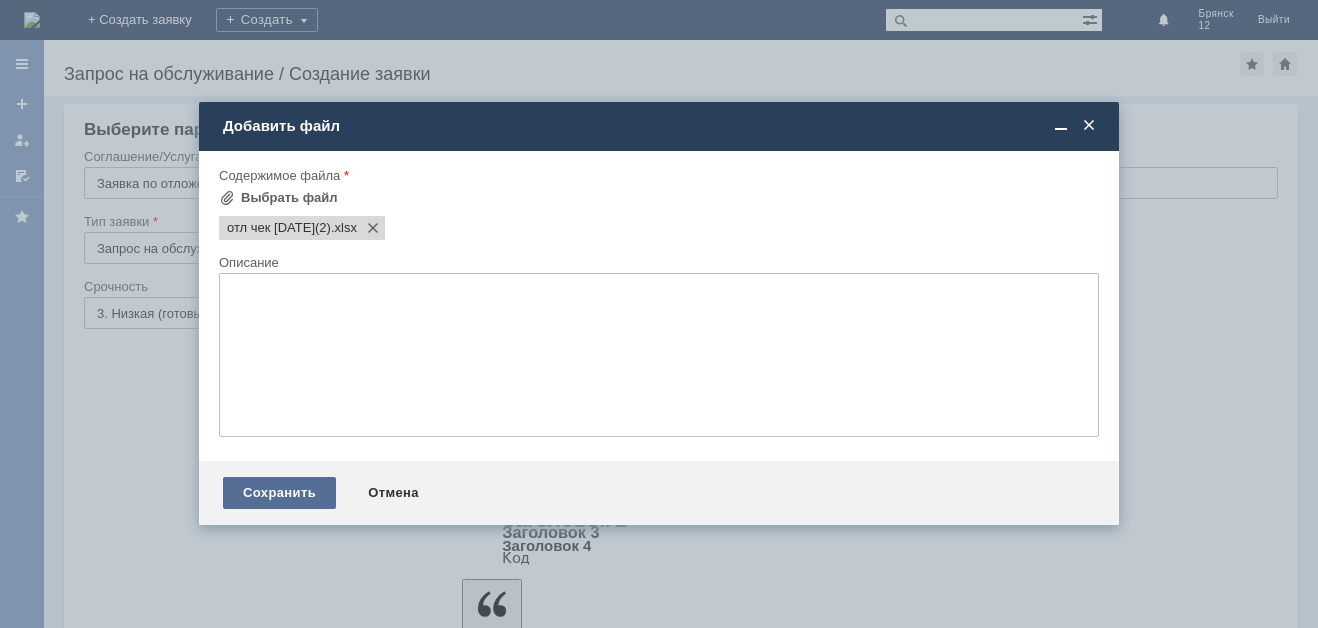 click on "Сохранить" at bounding box center [279, 493] 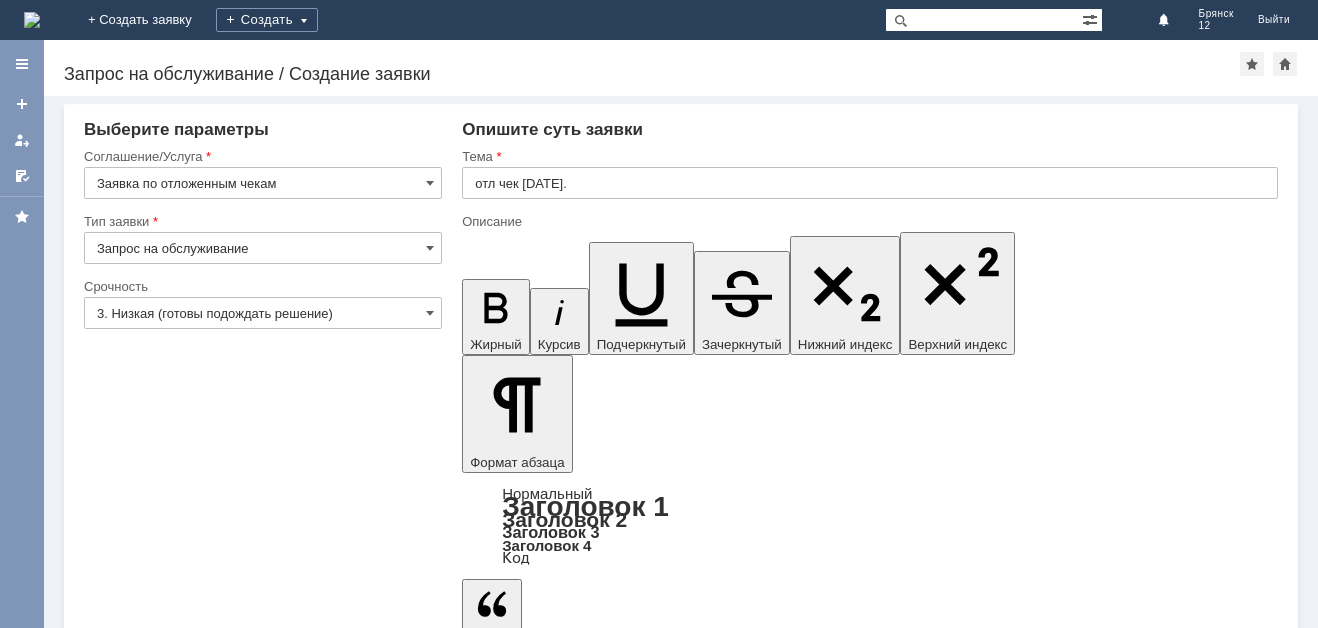 click on "Сохранить" at bounding box center (144, 5623) 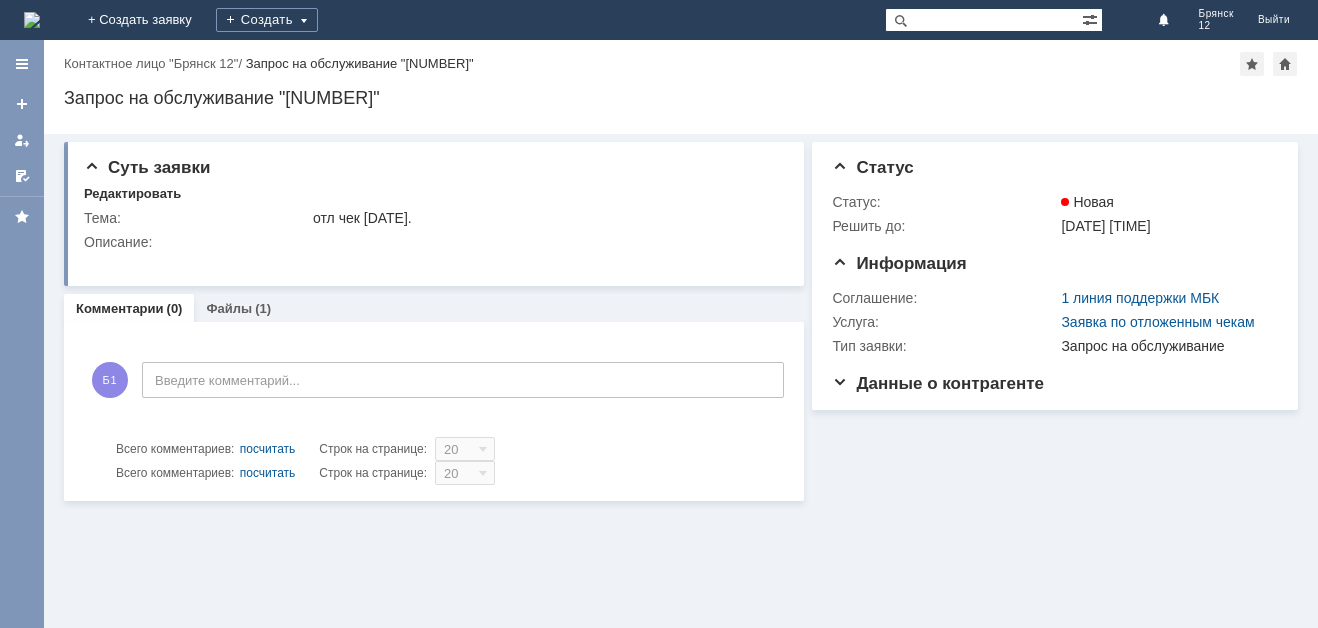 scroll, scrollTop: 0, scrollLeft: 0, axis: both 